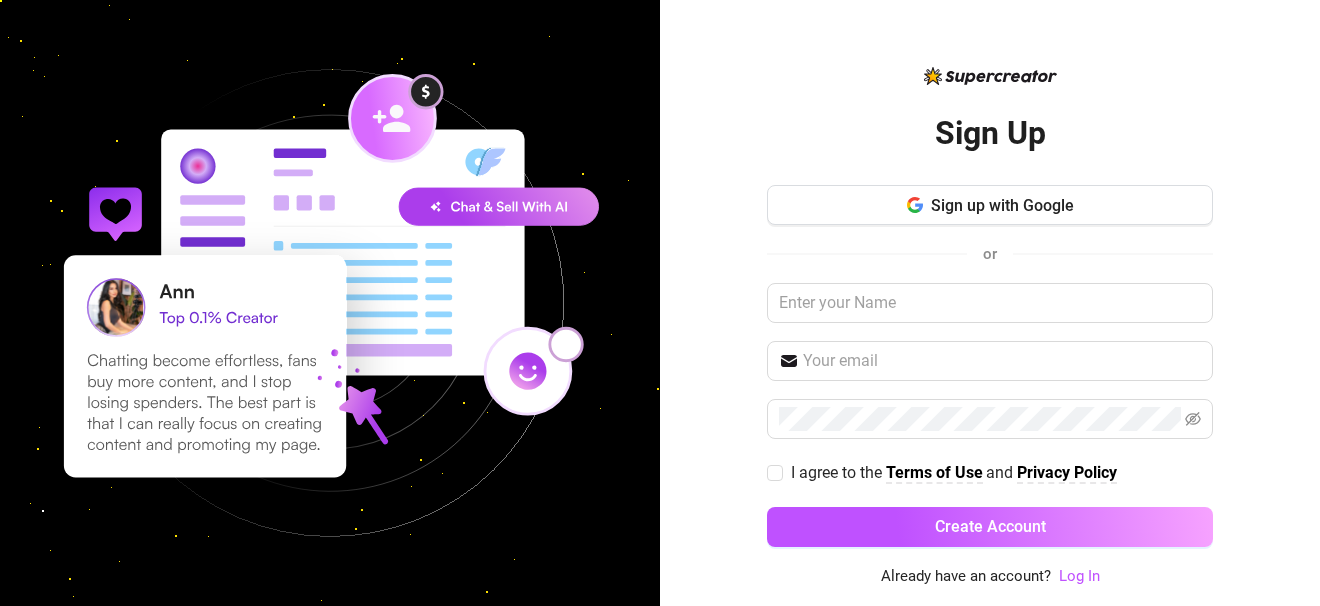 scroll, scrollTop: 0, scrollLeft: 0, axis: both 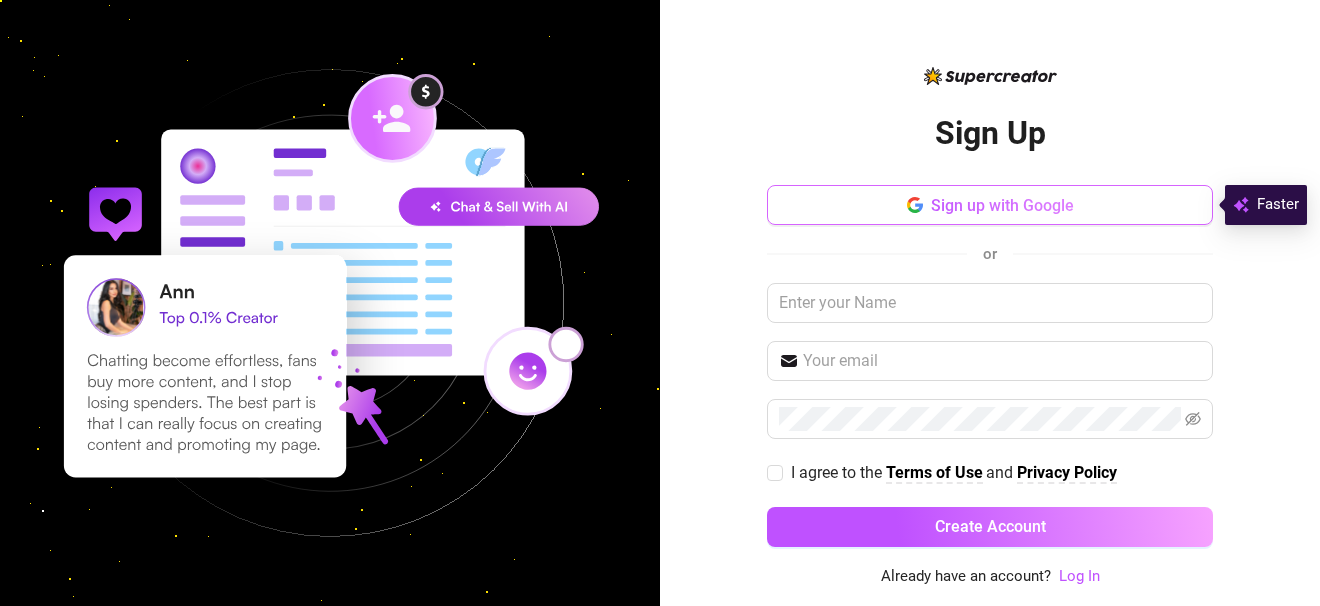 click on "Sign up with Google" at bounding box center (1002, 205) 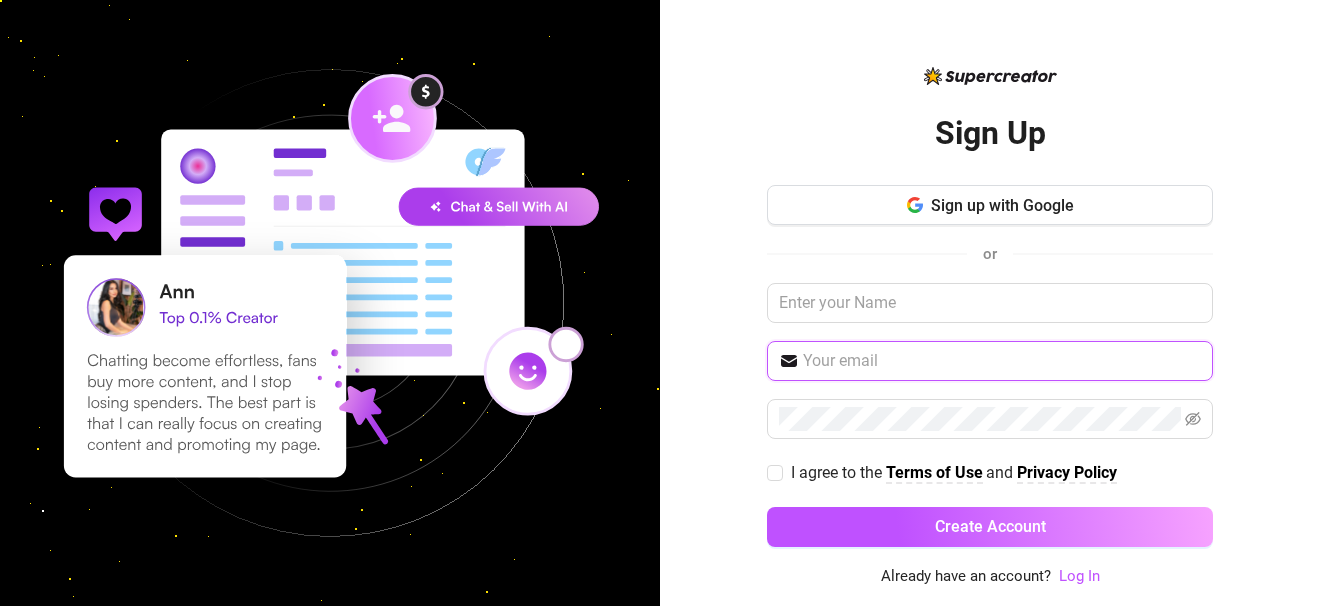 click at bounding box center [1002, 361] 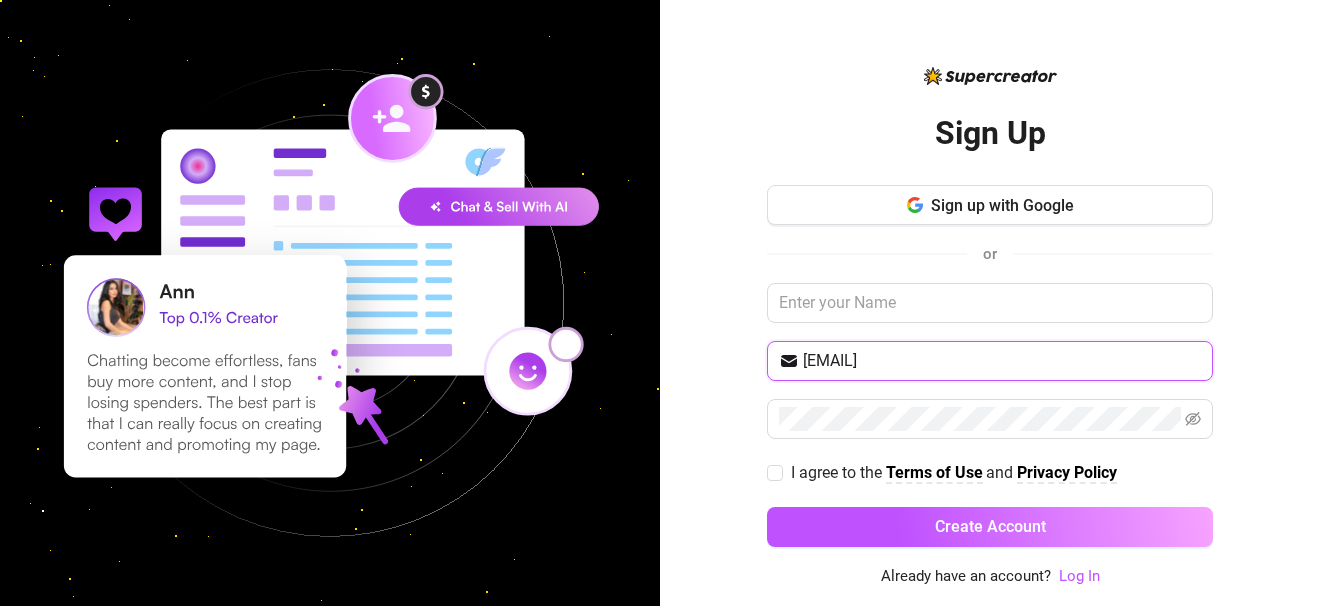 click on "[EMAIL]" at bounding box center [1002, 361] 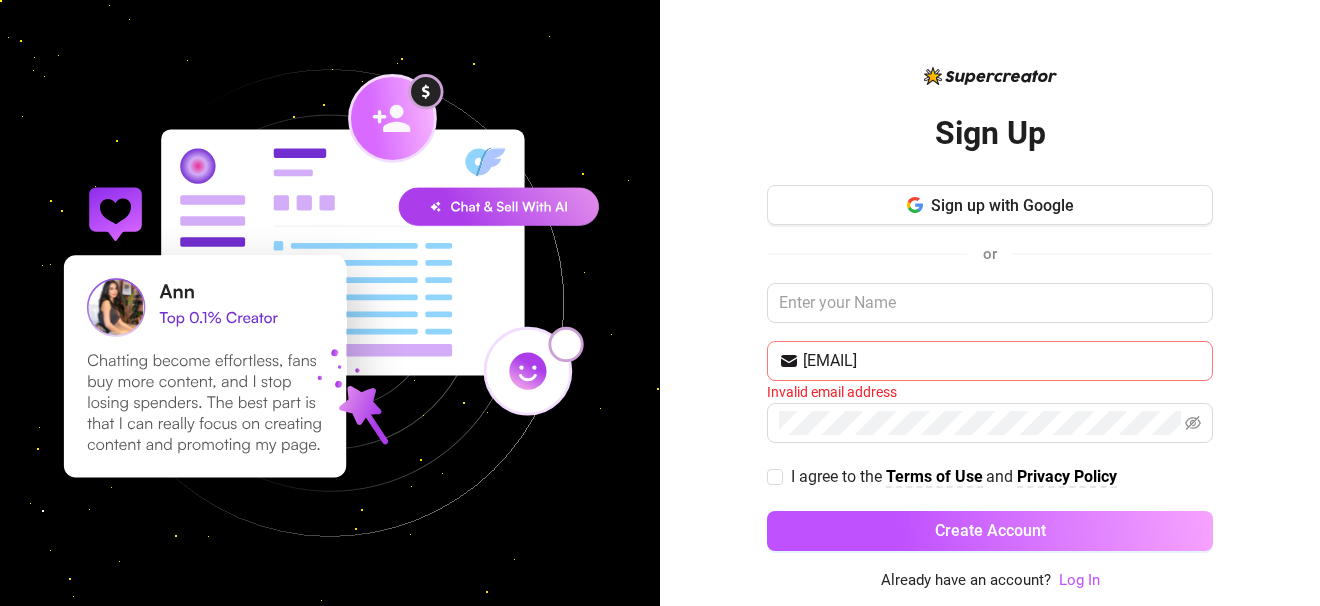 click on "[EMAIL]" at bounding box center (990, 361) 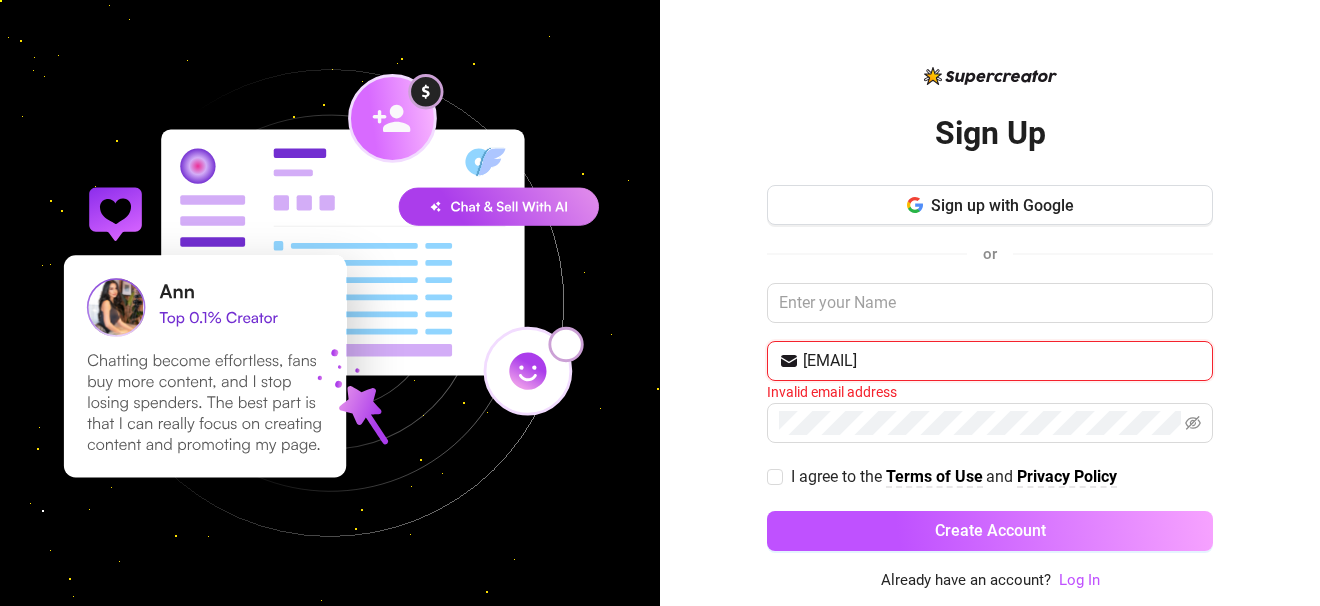 click on "[EMAIL]" at bounding box center (1002, 361) 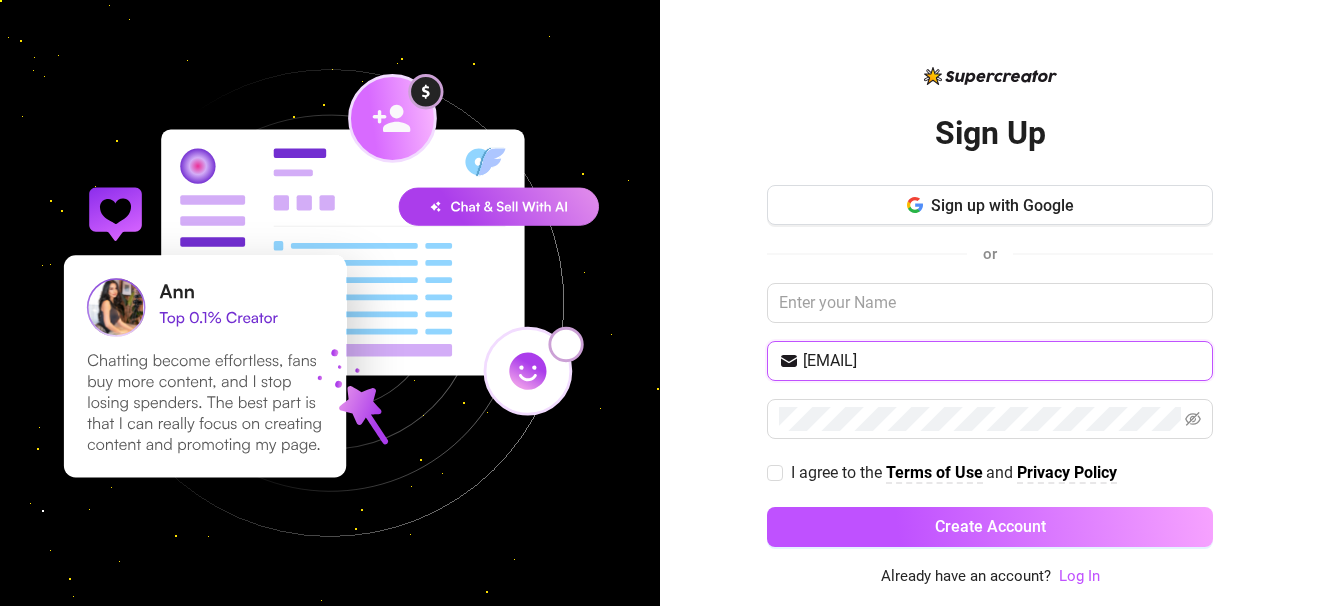 click on "[EMAIL]" at bounding box center [1002, 361] 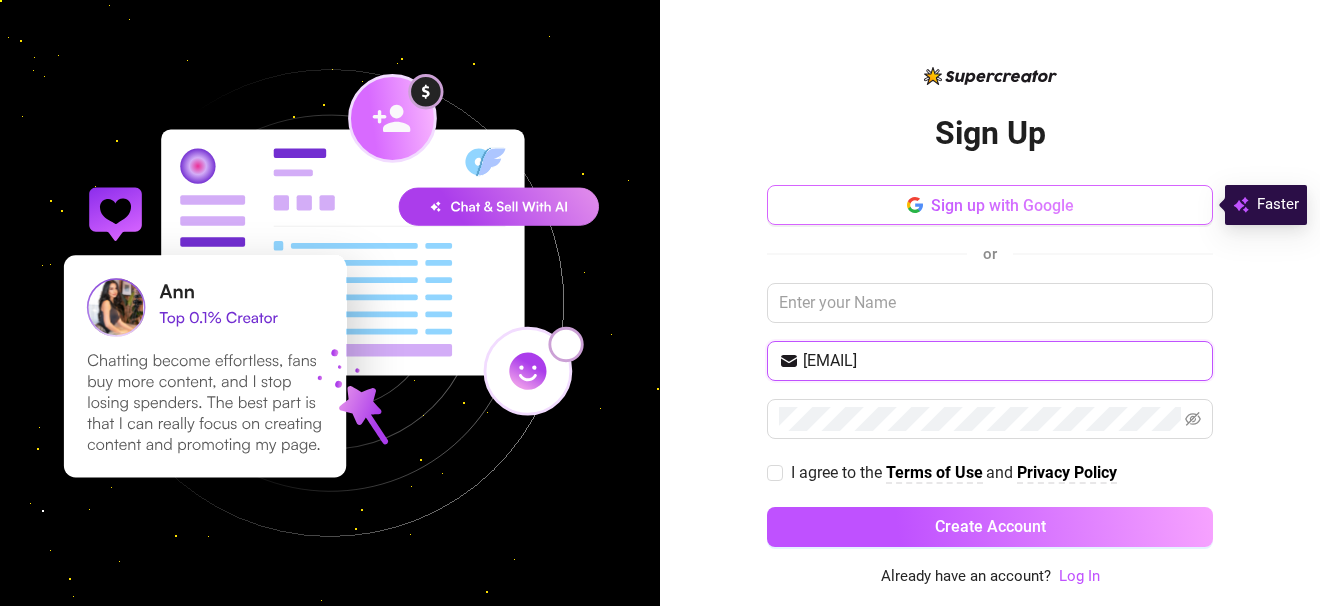 type on "[EMAIL]" 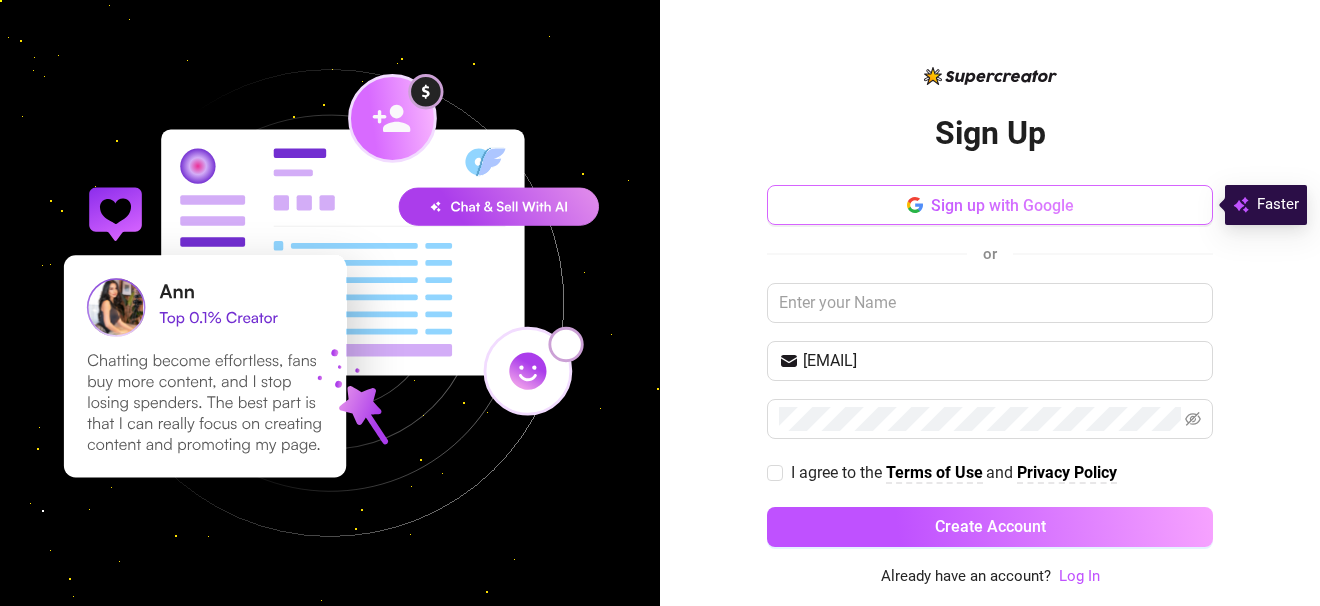 click on "Sign up with Google" at bounding box center [990, 205] 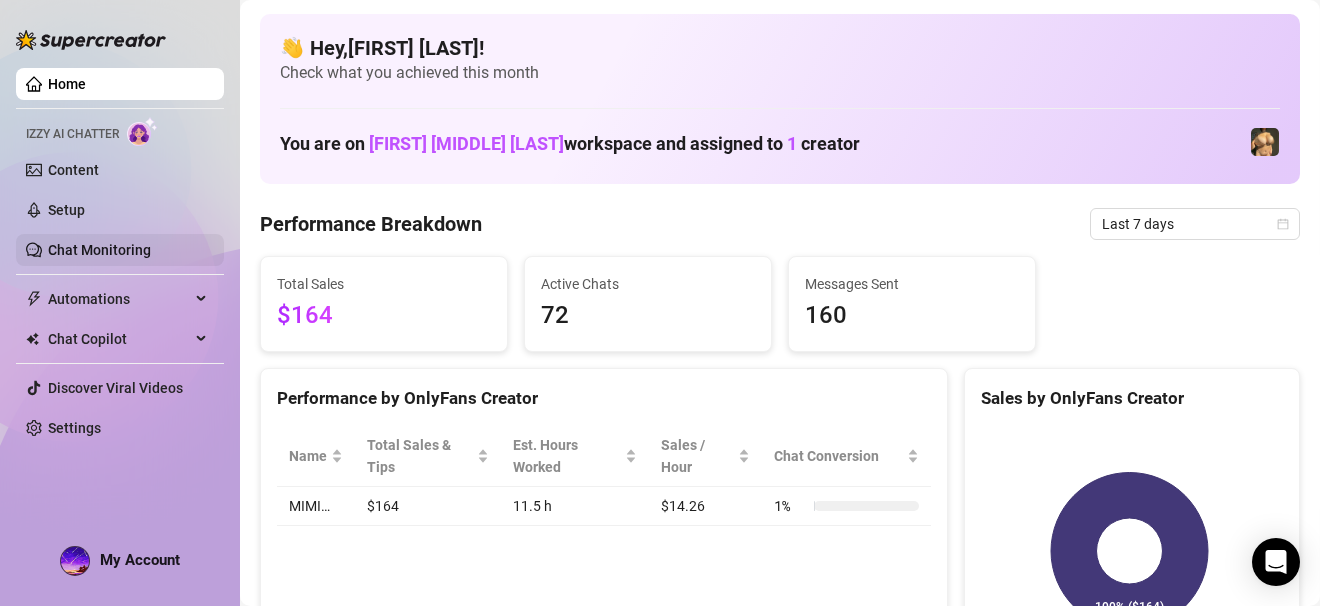 click on "Chat Monitoring" at bounding box center [99, 250] 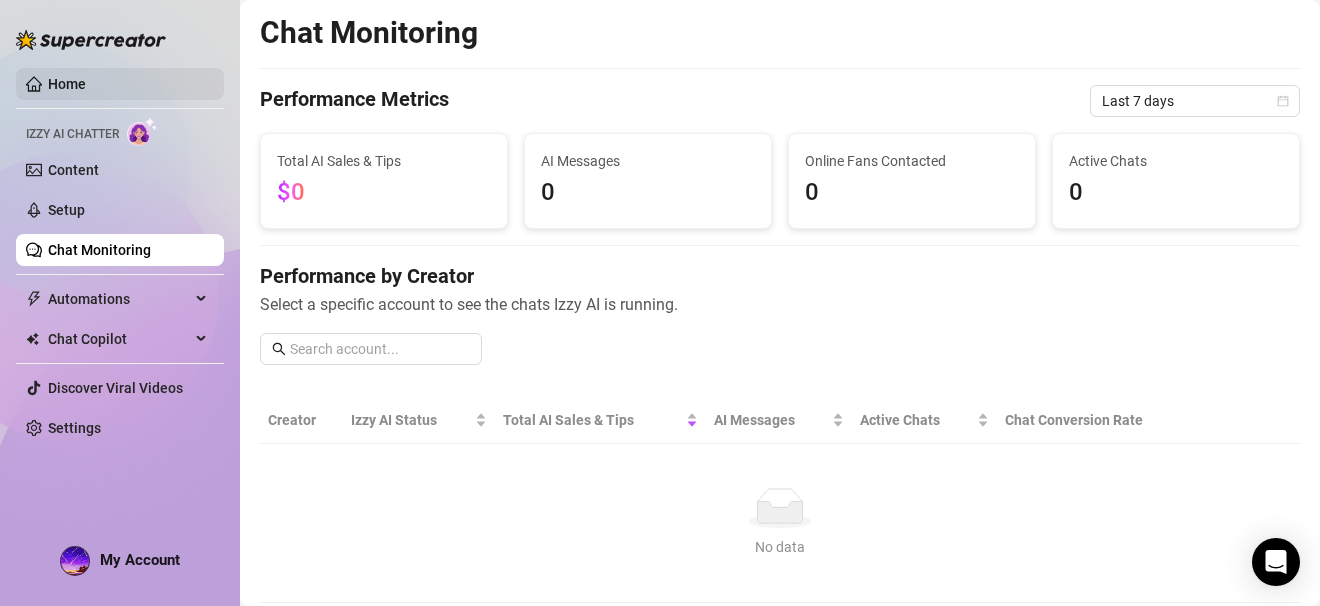 click on "Home" at bounding box center (67, 84) 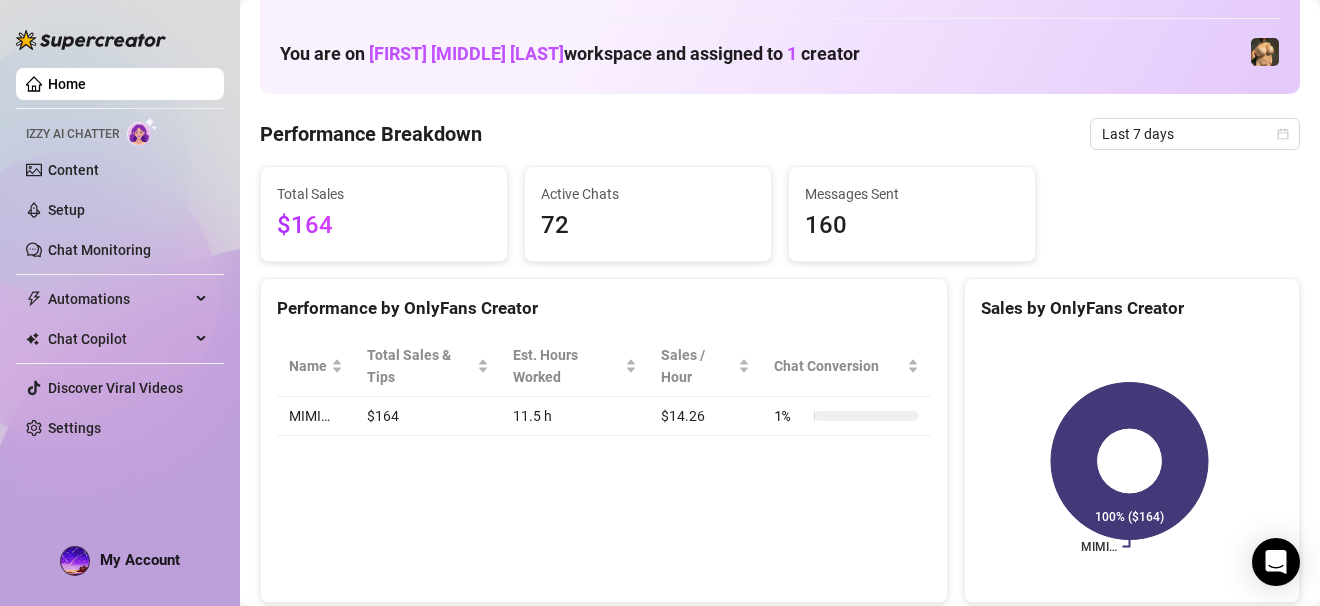scroll, scrollTop: 0, scrollLeft: 0, axis: both 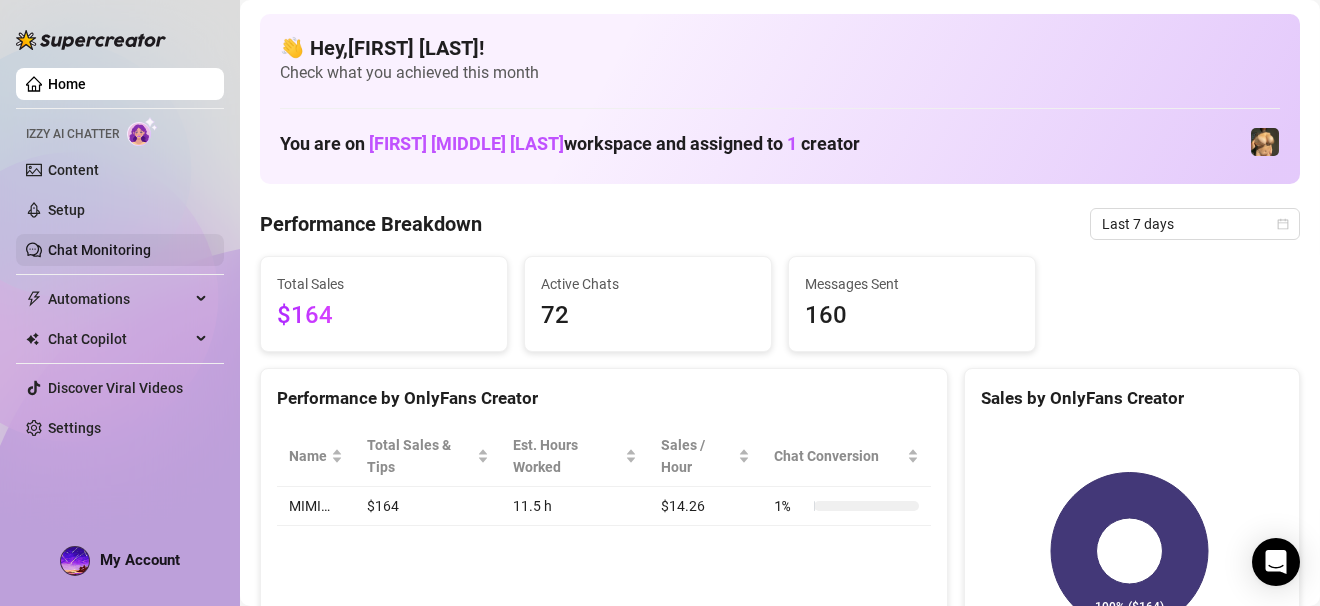 click on "Chat Monitoring" at bounding box center [99, 250] 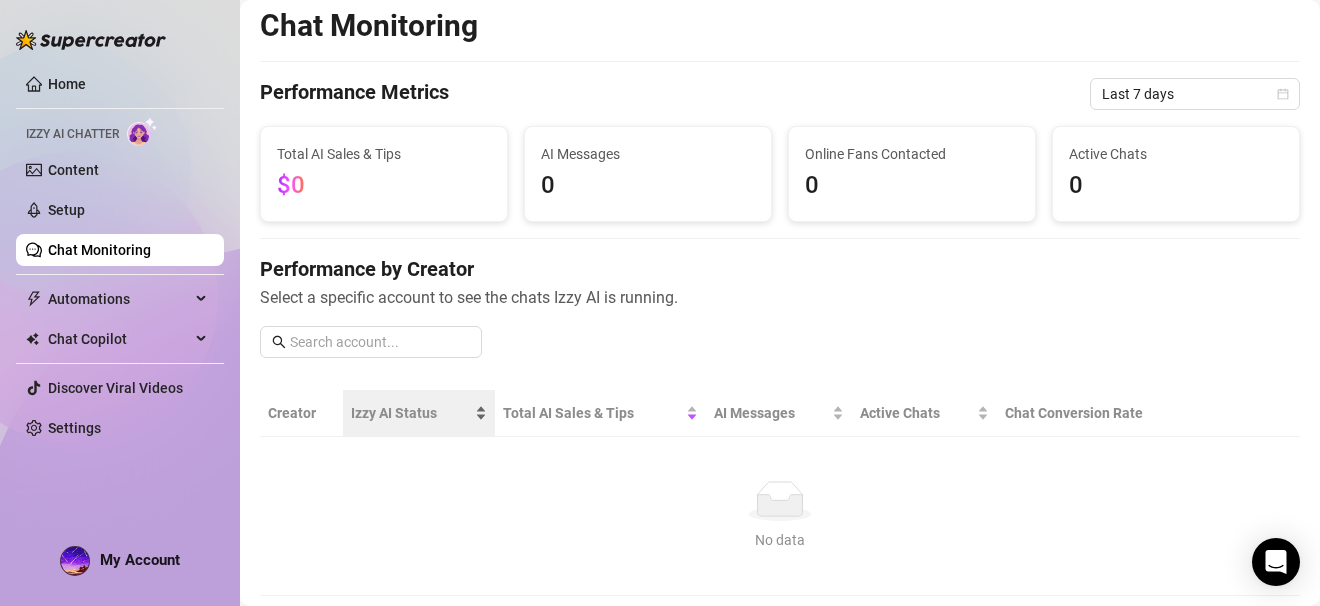scroll, scrollTop: 0, scrollLeft: 0, axis: both 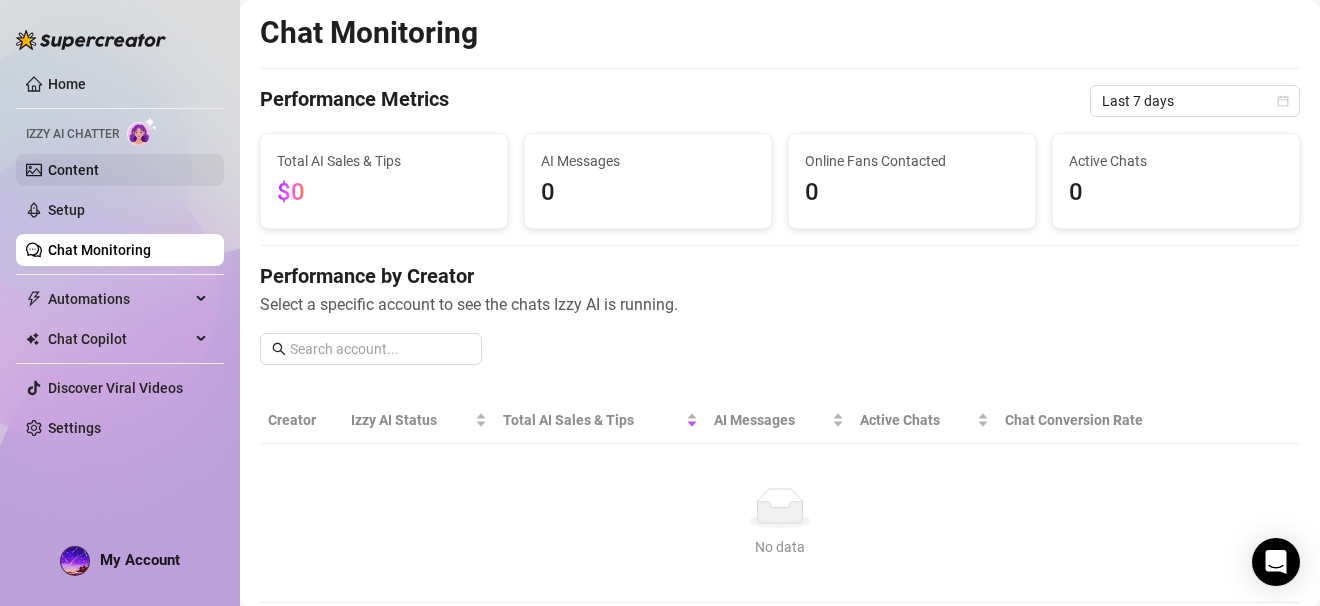 click on "Content" at bounding box center [73, 170] 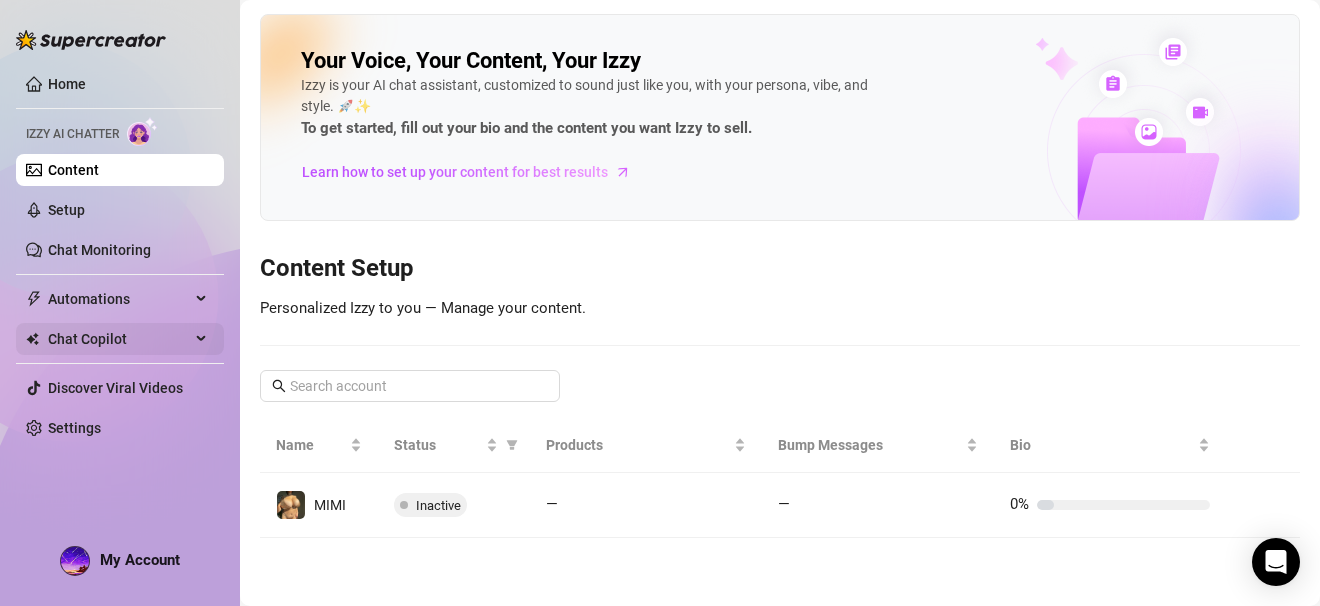 click at bounding box center (203, 339) 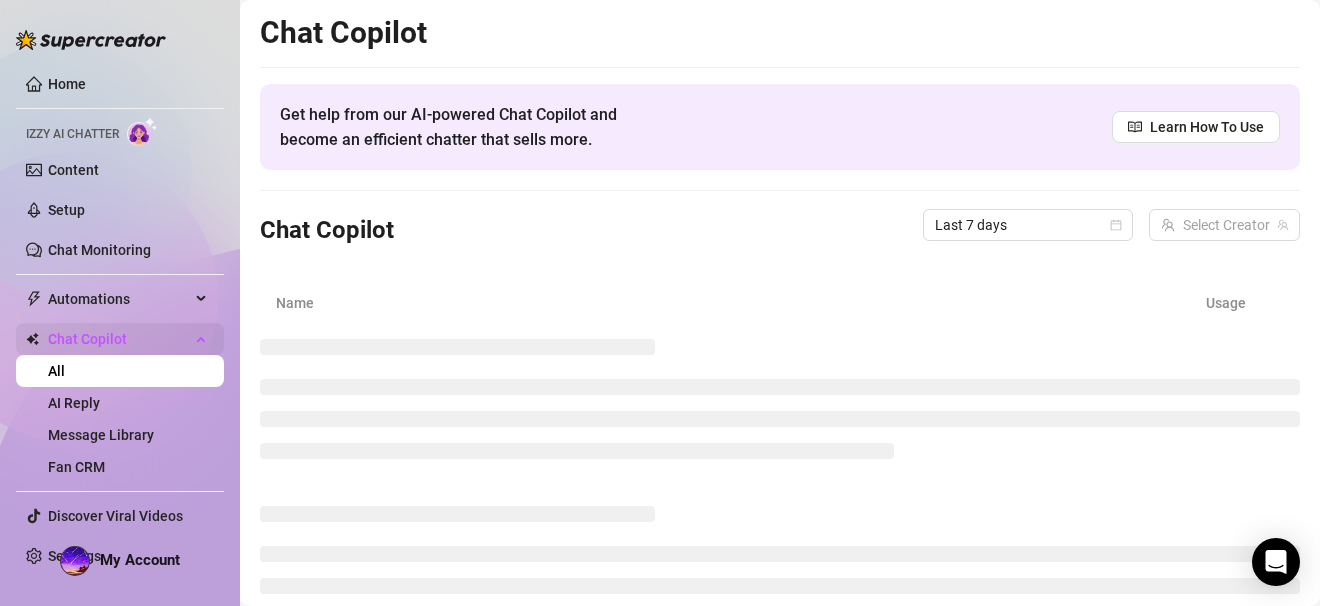 click at bounding box center [203, 337] 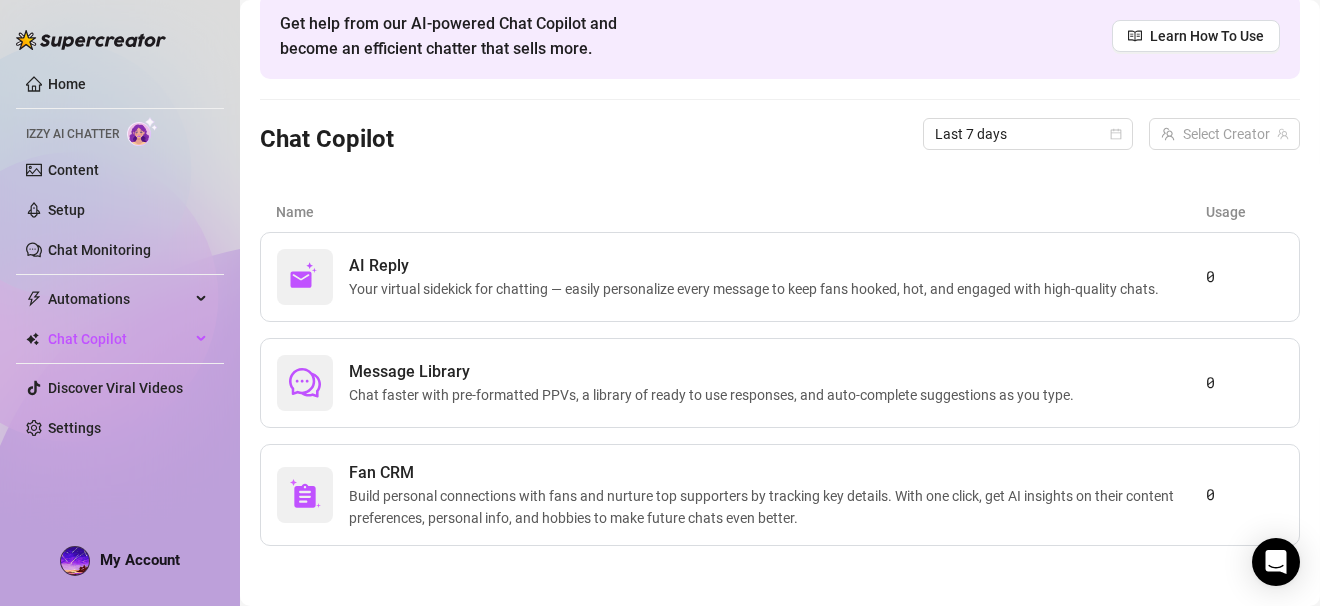 scroll, scrollTop: 0, scrollLeft: 0, axis: both 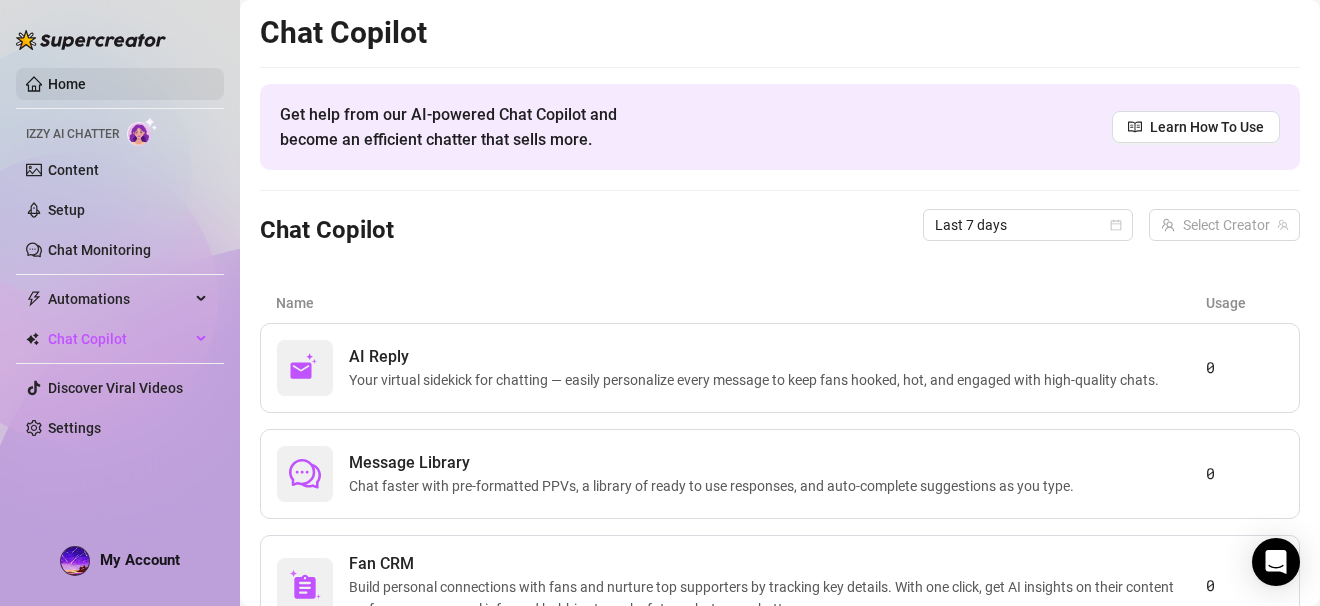click on "Home" at bounding box center [67, 84] 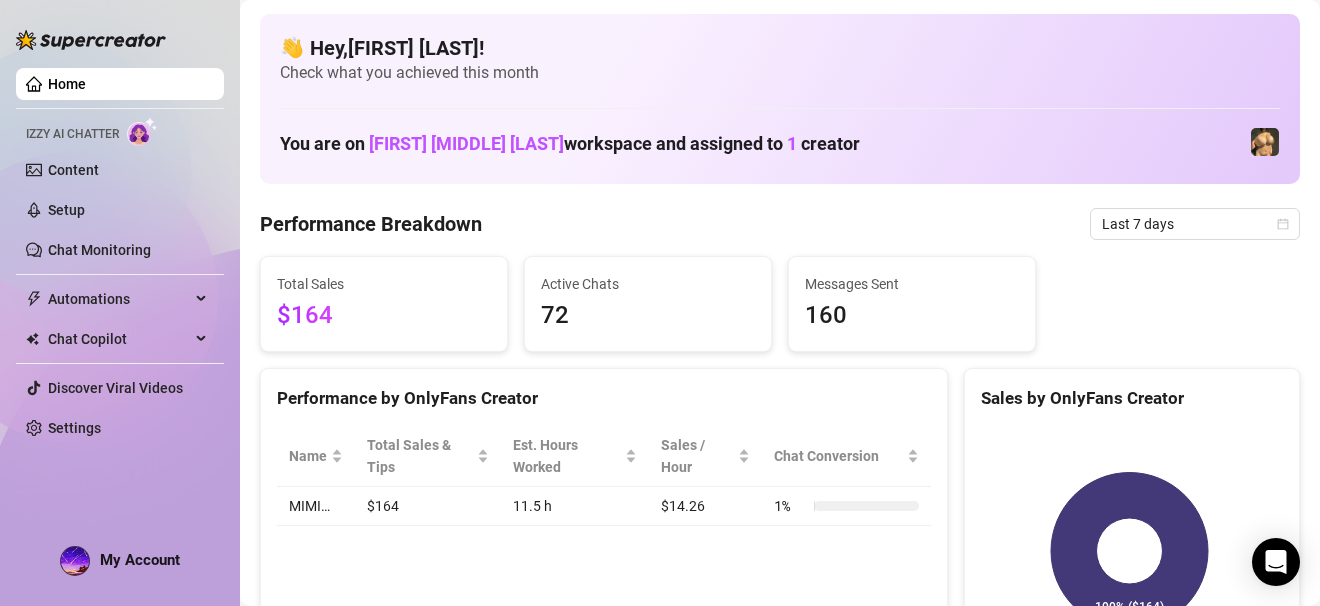 click on "Home" at bounding box center [67, 84] 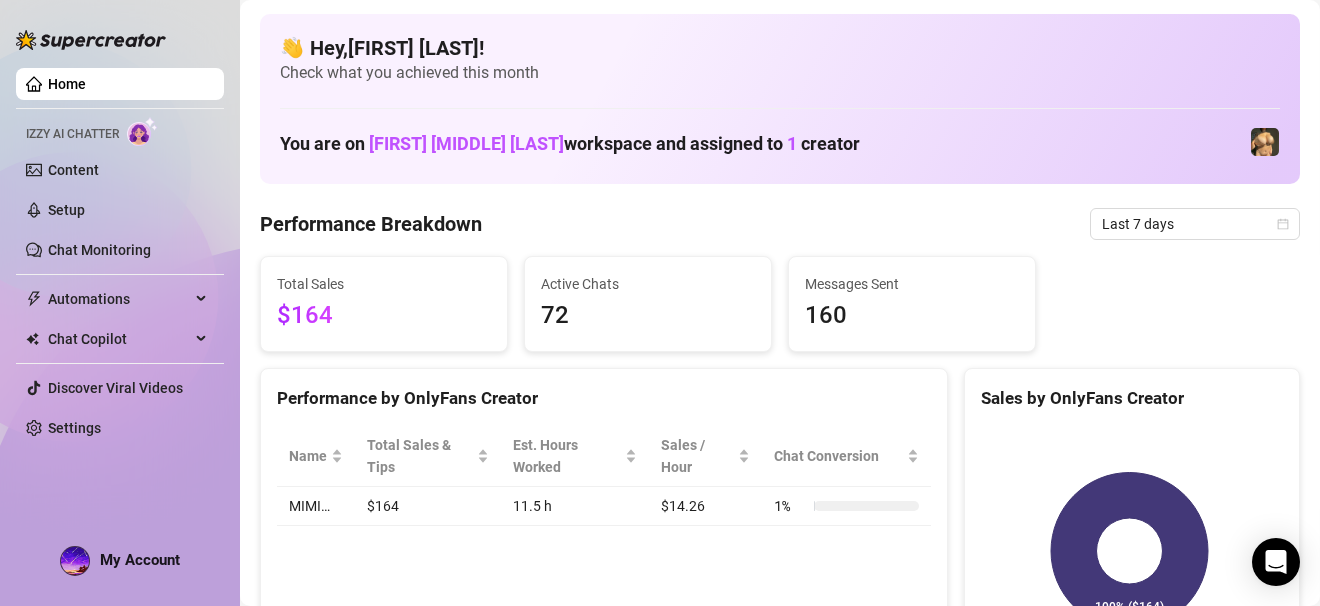 click on "160" at bounding box center [912, 316] 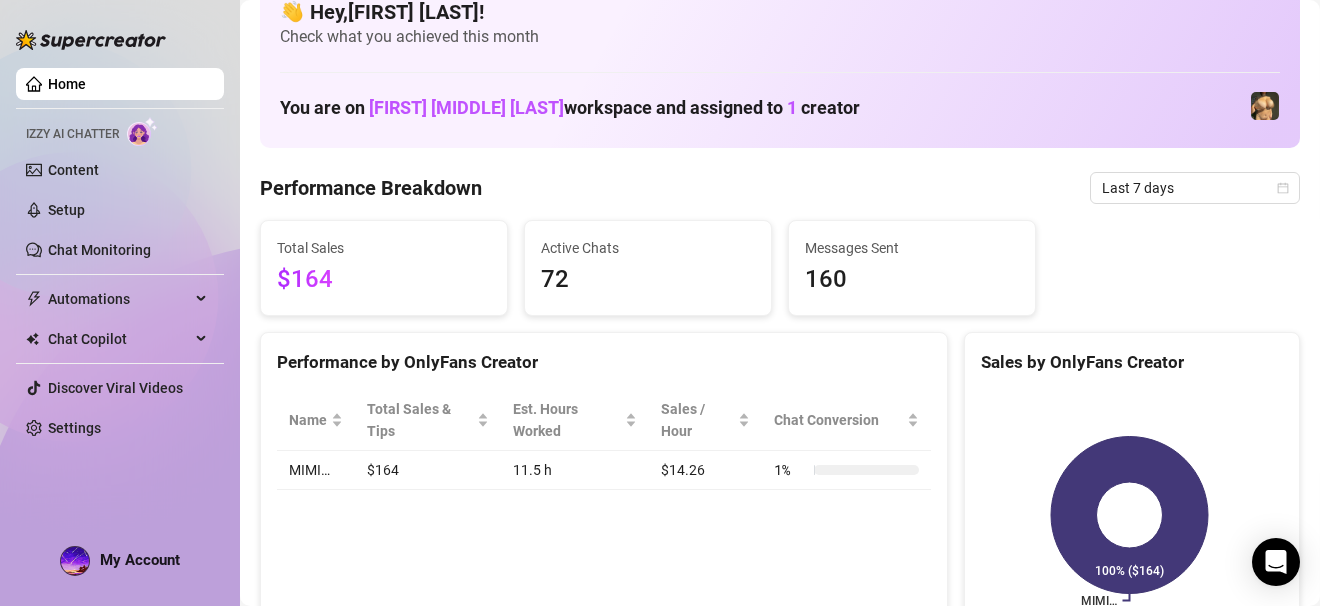 scroll, scrollTop: 0, scrollLeft: 0, axis: both 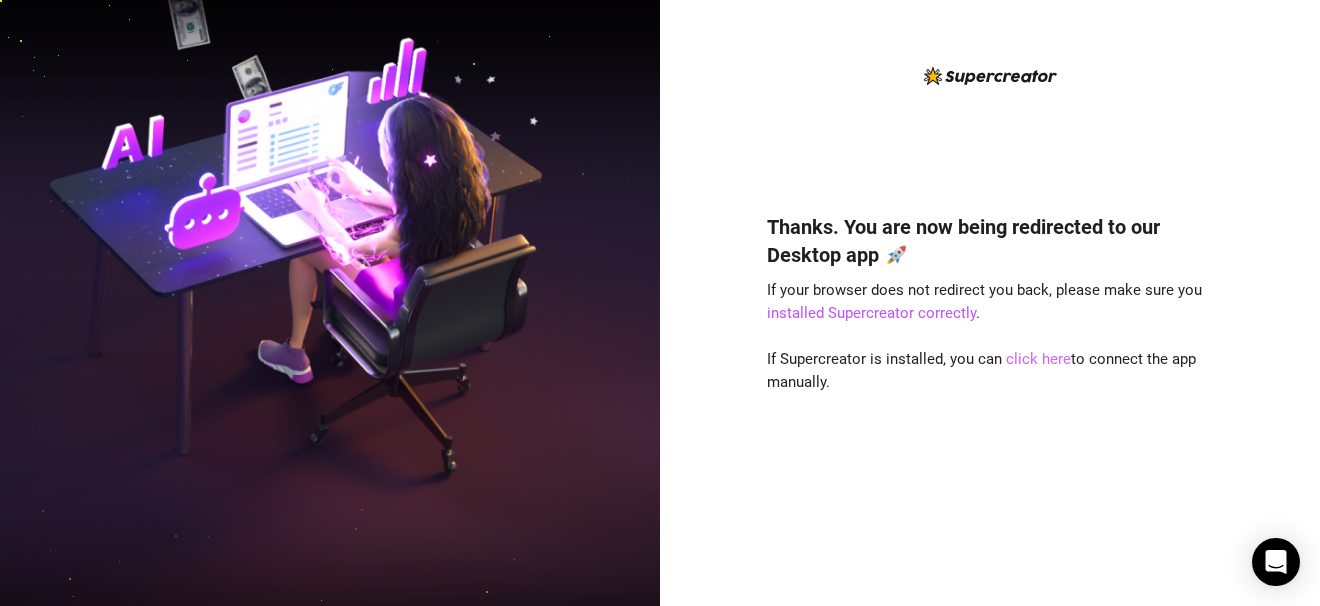 click on "click here" at bounding box center [1038, 359] 